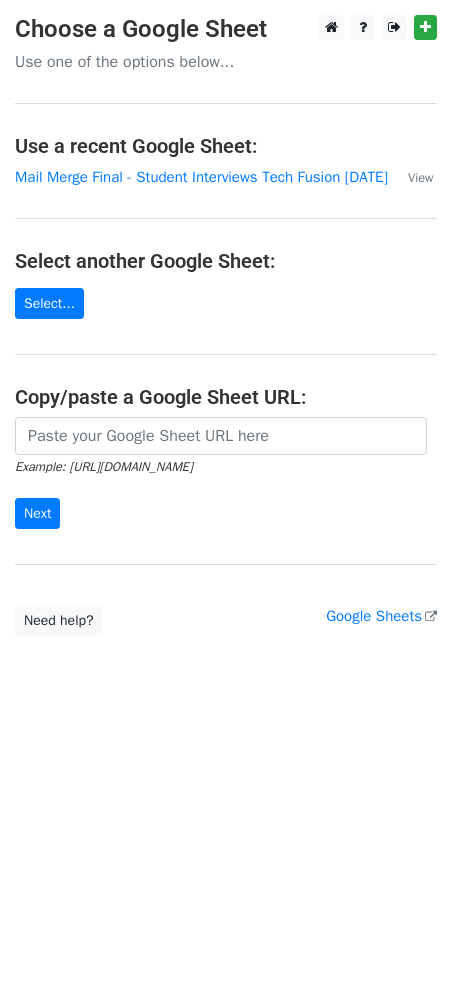 scroll, scrollTop: 0, scrollLeft: 0, axis: both 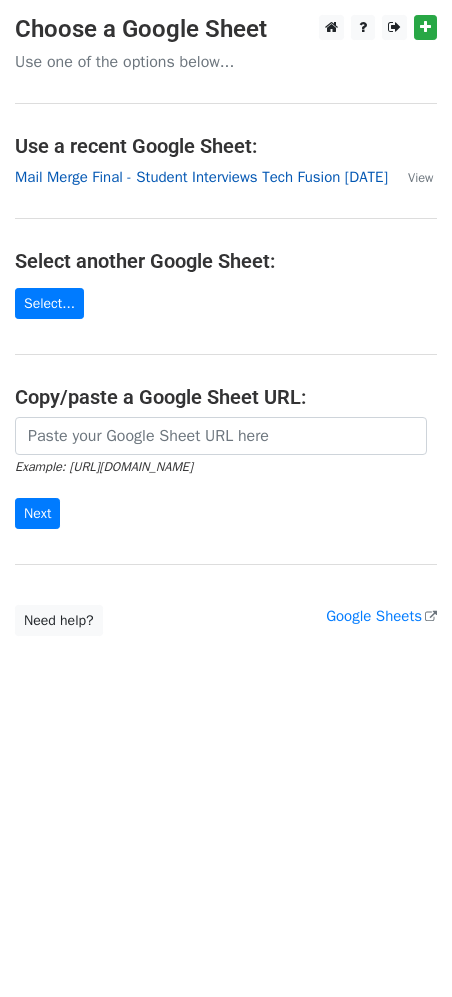 click on "Mail Merge Final - Student Interviews Tech Fusion July 28, 2025" at bounding box center (201, 177) 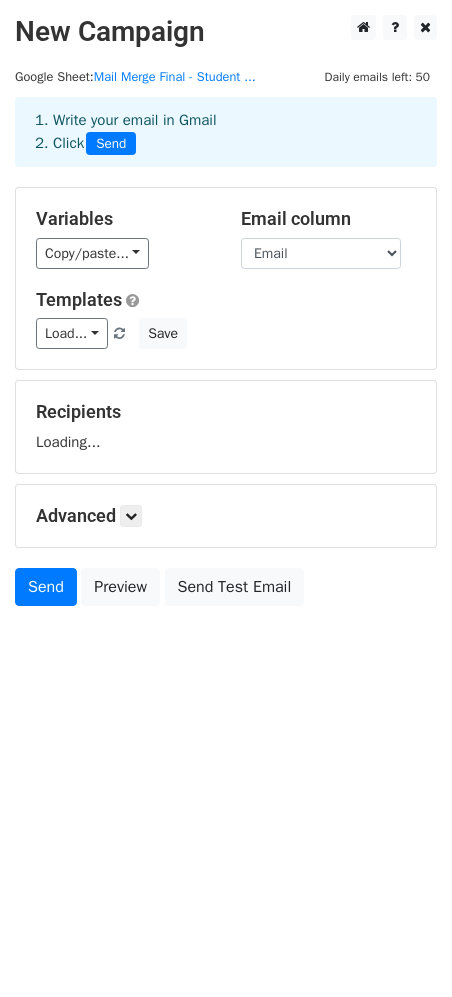 scroll, scrollTop: 0, scrollLeft: 0, axis: both 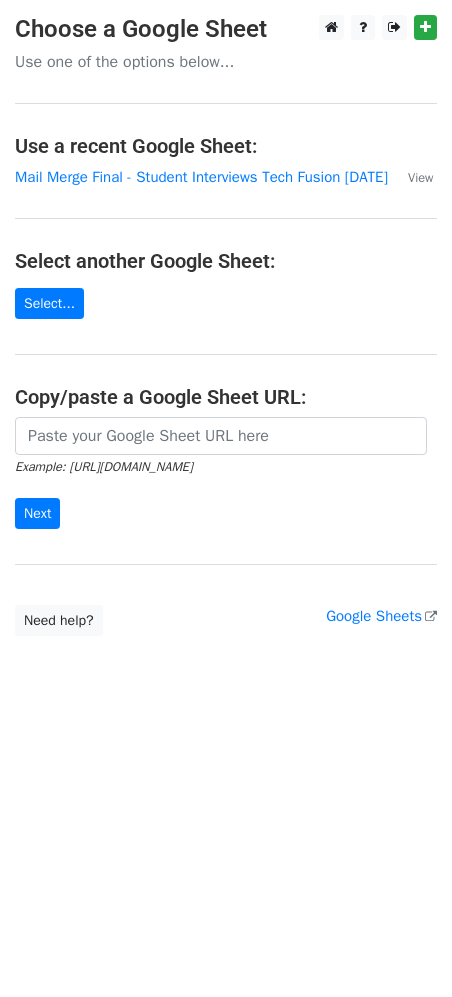 click on "Mail Merge Final - Student Interviews Tech Fusion [DATE]" at bounding box center [201, 177] 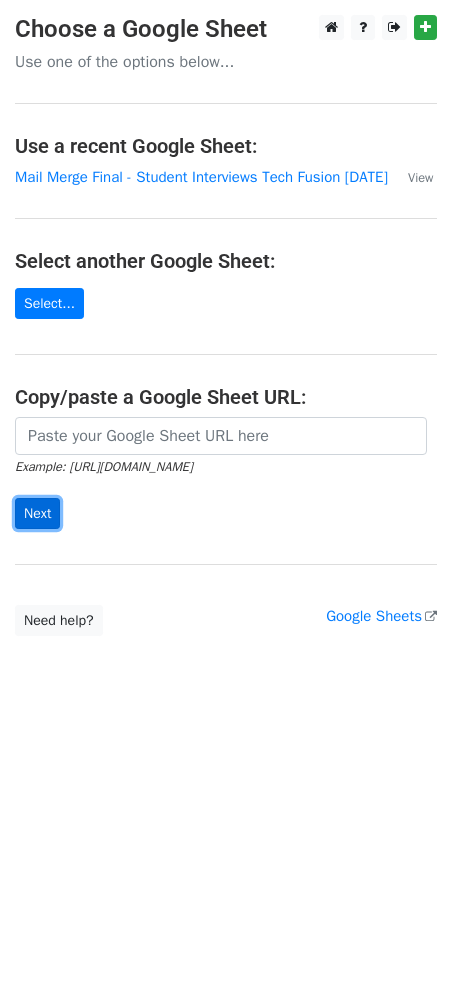 click on "Next" at bounding box center (37, 513) 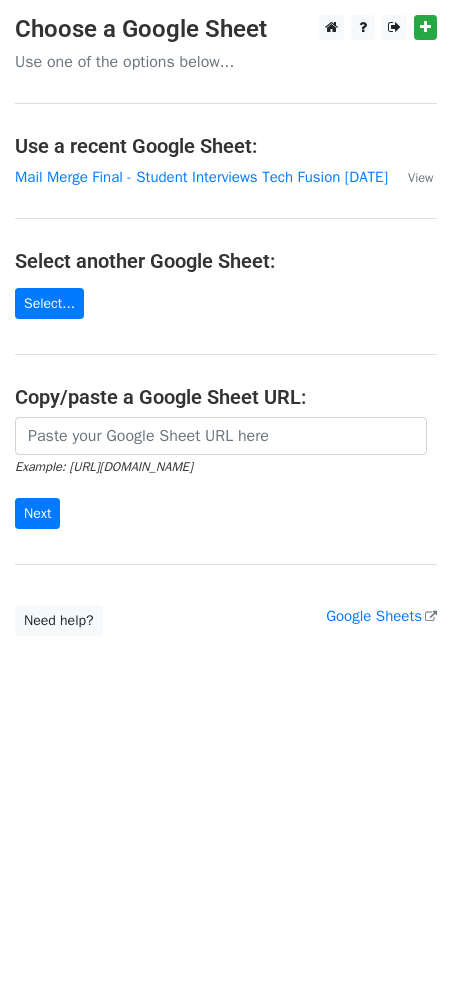 click on "Choose a Google Sheet
Use one of the options below...
Use a recent Google Sheet:
Mail Merge Final - Student Interviews Tech Fusion July 28, 2025
View
Select another Google Sheet:
Select...
Copy/paste a Google Sheet URL:
Example:
https://docs.google.com/spreadsheets/d/abc/edit
Next
Google Sheets
Need help?
Help
×
Why do I need to copy/paste a Google Sheet URL?
Normally, MergeMail would show you a list of your Google Sheets to choose from, but because you didn't allow MergeMail access to your Google Drive, it cannot show you a list of your Google Sheets. You can read more about permissions in our  support pages .
If you'd like to see a list of your Google Sheets, you'll need to  sign out of MergeMail  and then sign back in and allow access to your Google Drive.
Are your recipients in a CSV or Excel file?
Import your CSV or Excel file into a Google Sheet
," at bounding box center (226, 325) 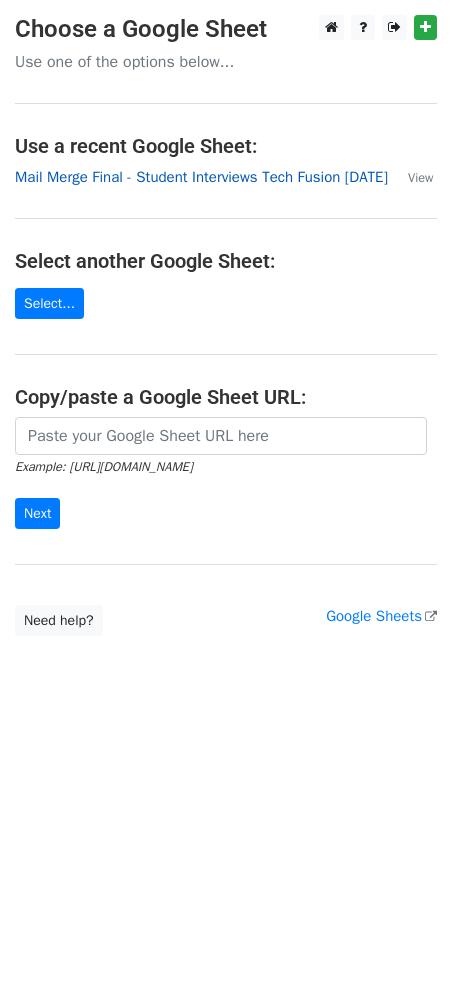 click on "Mail Merge Final - Student Interviews Tech Fusion July 28, 2025" at bounding box center (201, 177) 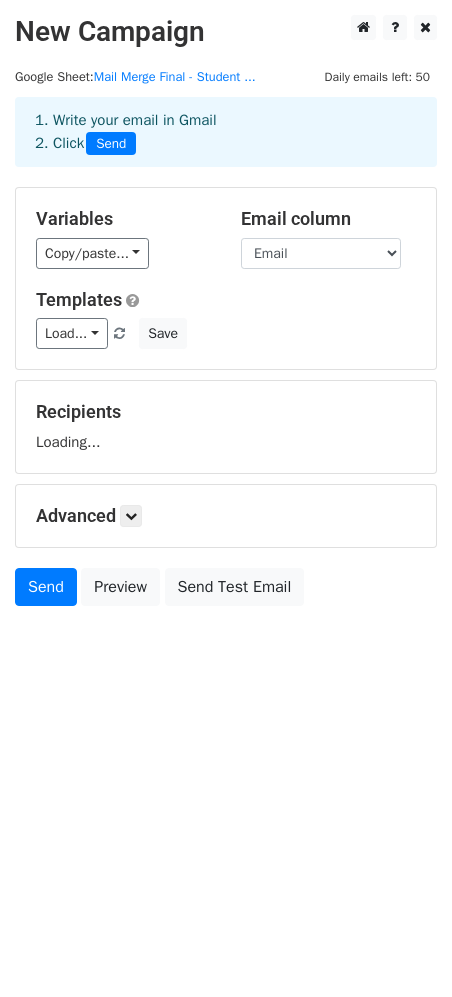 scroll, scrollTop: 0, scrollLeft: 0, axis: both 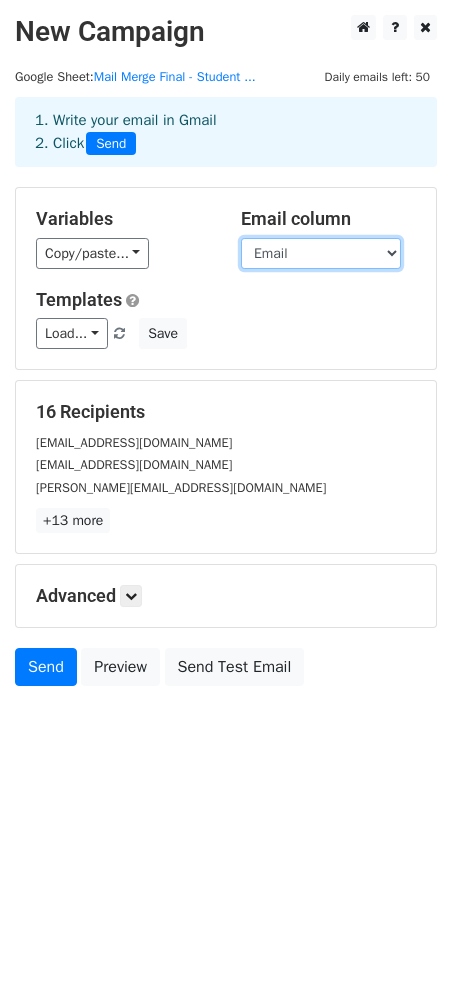 click on "First Name
Last Name
Email
Phone
Program
Interview Schedule (Mail Merge Format)
Resume Link" at bounding box center (321, 253) 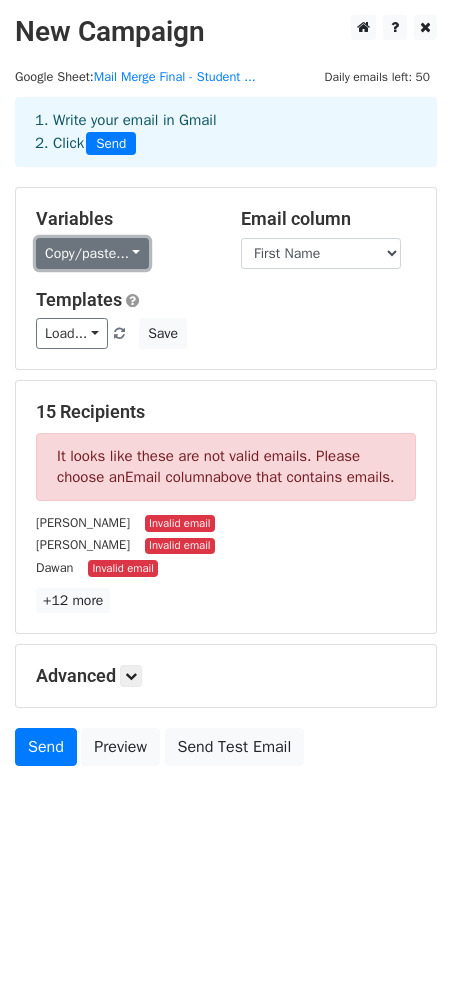 click on "Copy/paste..." at bounding box center (92, 253) 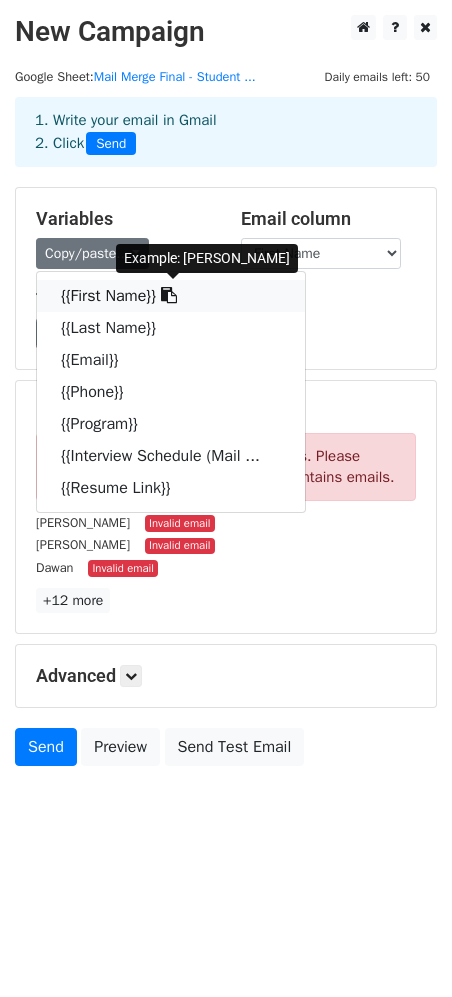 click on "{{First Name}}" at bounding box center (171, 296) 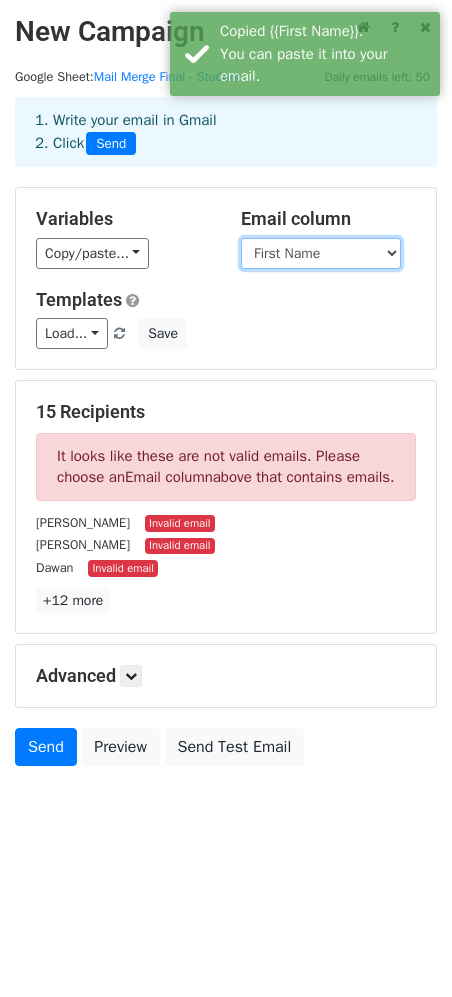 click on "First Name
Last Name
Email
Phone
Program
Interview Schedule (Mail Merge Format)
Resume Link" at bounding box center (321, 253) 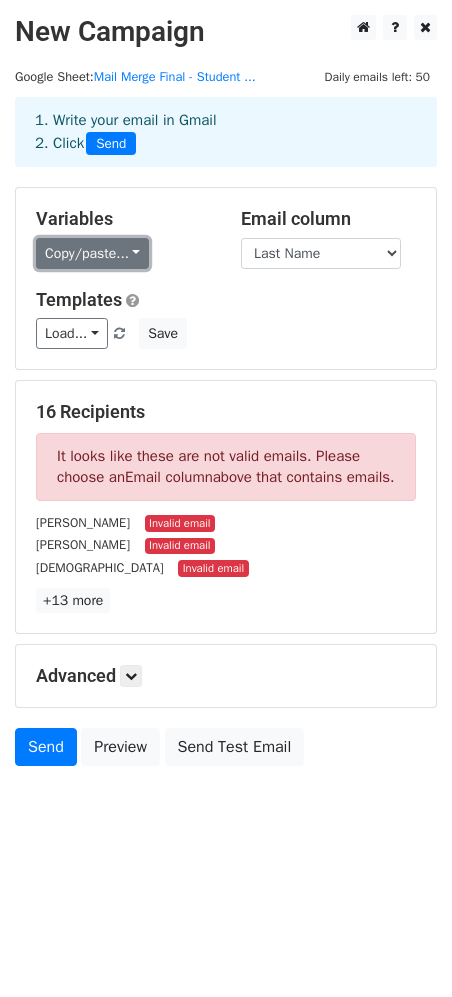 click on "Copy/paste..." at bounding box center (92, 253) 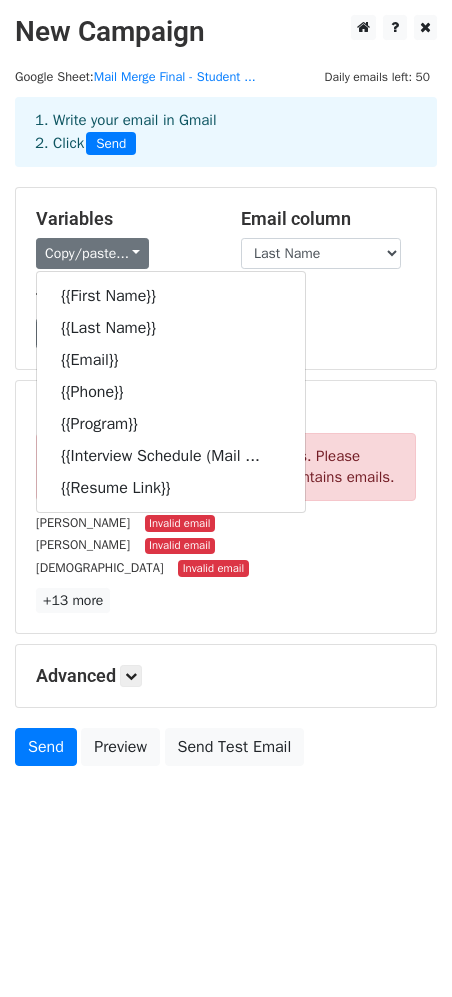 click on "Variables
Copy/paste...
{{First Name}}
{{Last Name}}
{{Email}}
{{Phone}}
{{Program}}
{{Interview Schedule (Mail ...
{{Resume Link}}" at bounding box center (123, 238) 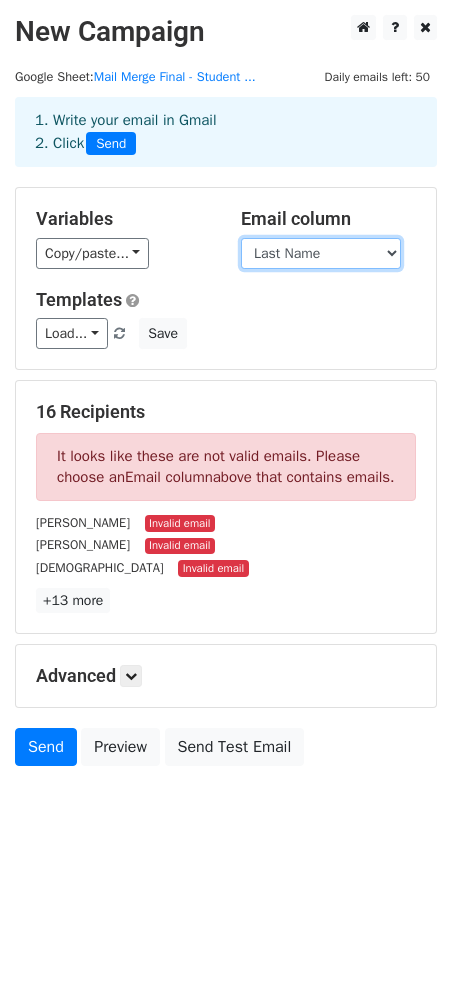 click on "First Name
Last Name
Email
Phone
Program
Interview Schedule (Mail Merge Format)
Resume Link" at bounding box center (321, 253) 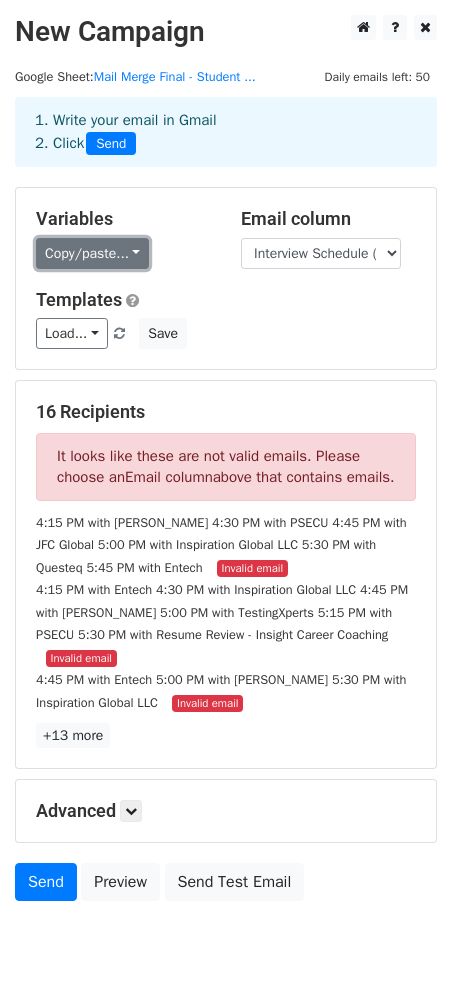 click on "Copy/paste..." at bounding box center (92, 253) 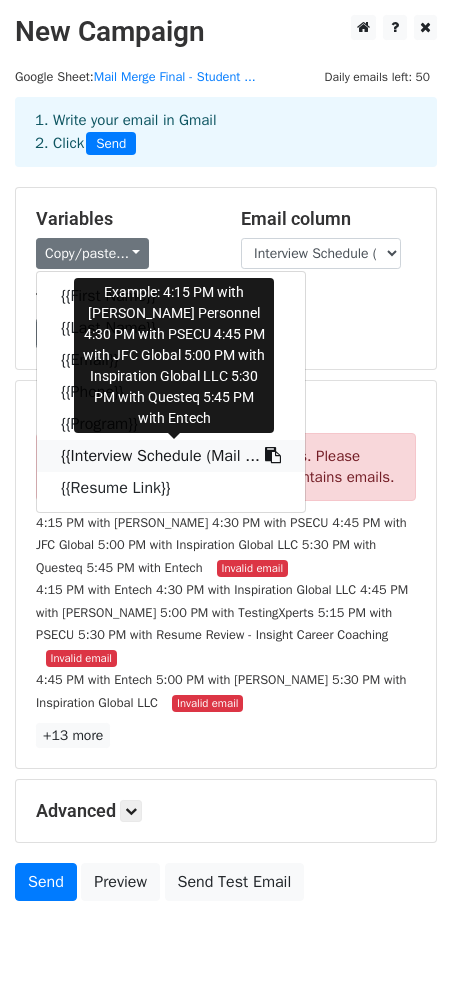 click on "{{Interview Schedule (Mail ..." at bounding box center (171, 456) 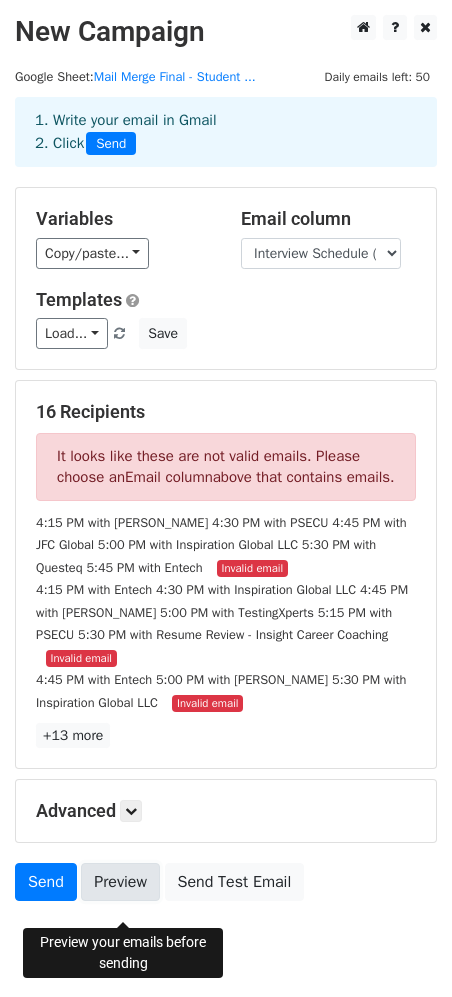 click on "Preview" at bounding box center [120, 882] 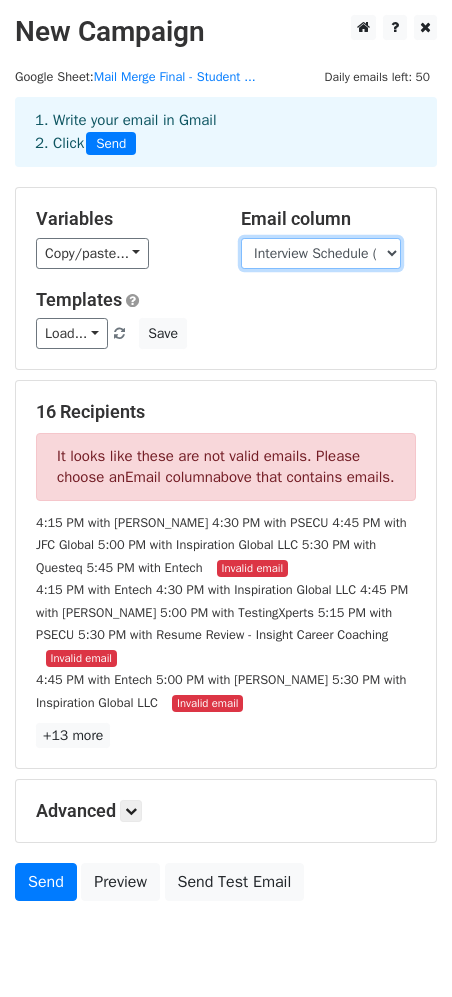 click on "First Name
Last Name
Email
Phone
Program
Interview Schedule (Mail Merge Format)
Resume Link" at bounding box center (321, 253) 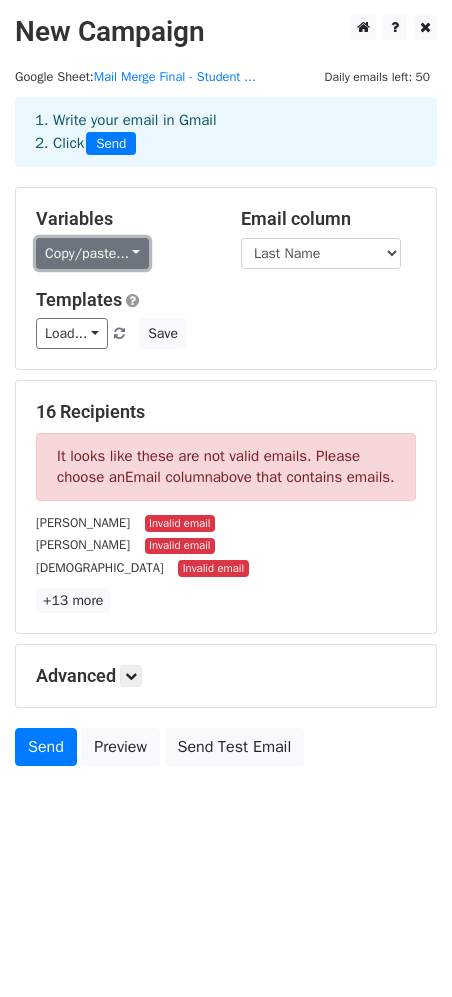 click on "Copy/paste..." at bounding box center (92, 253) 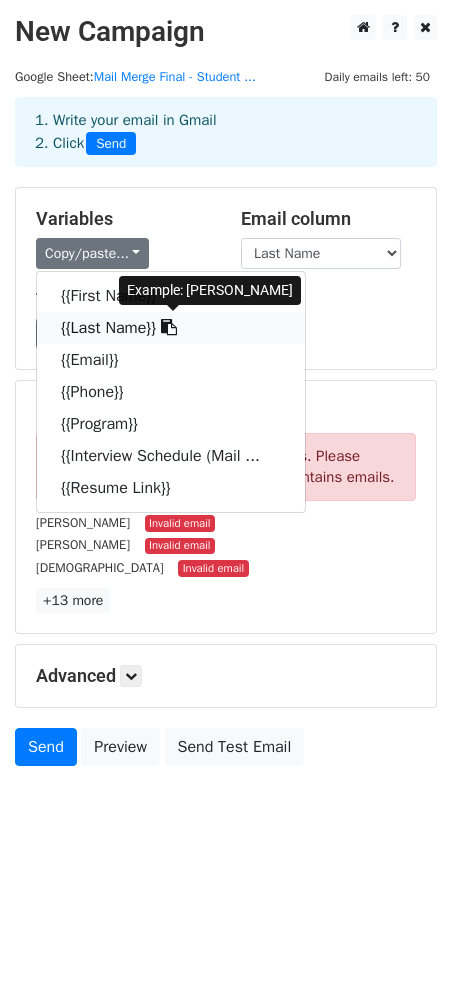 click on "{{Last Name}}" at bounding box center (171, 328) 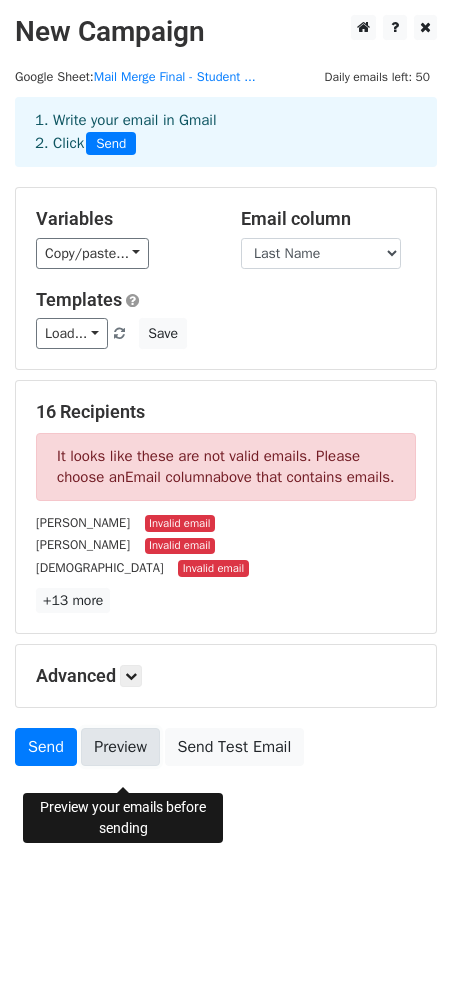 click on "Preview" at bounding box center [120, 747] 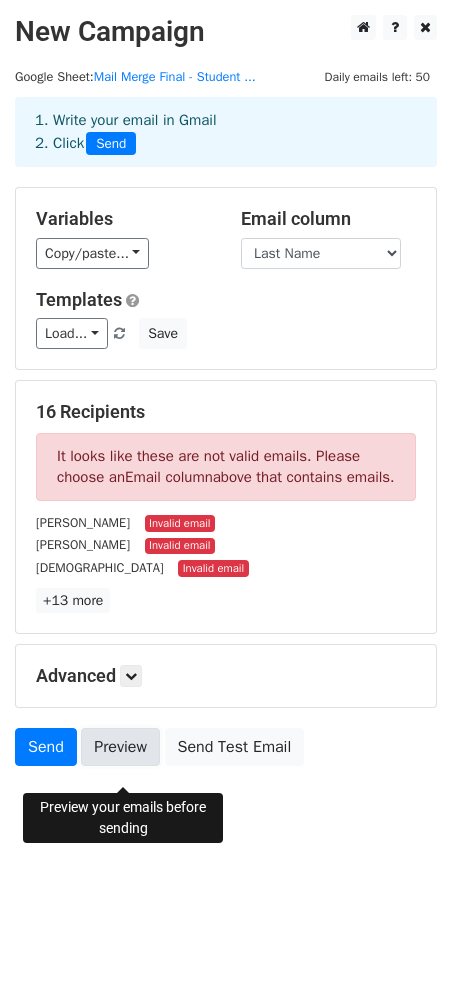 click on "Preview" at bounding box center (120, 747) 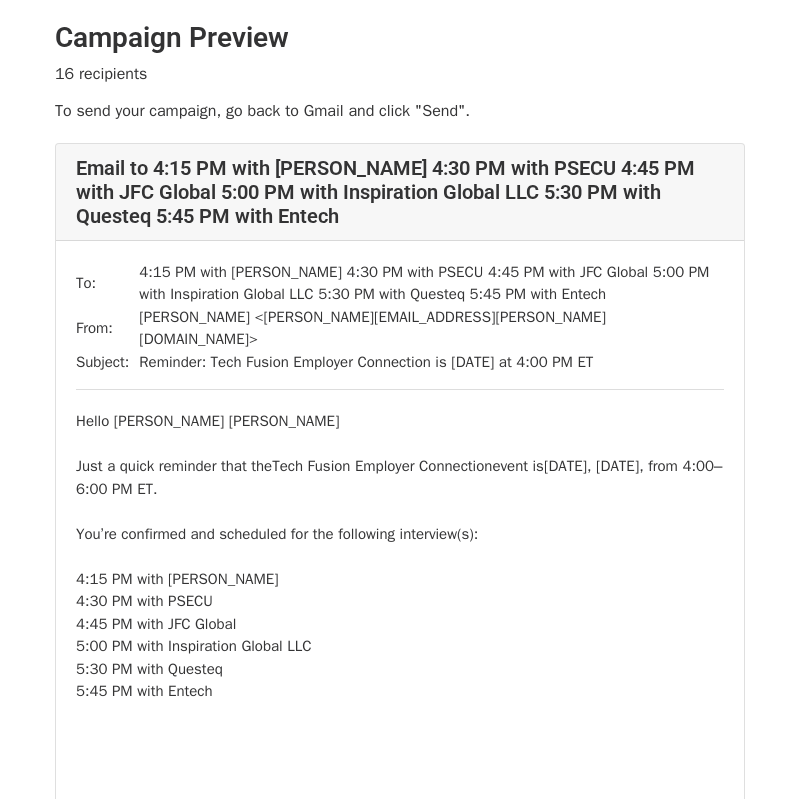 scroll, scrollTop: 0, scrollLeft: 0, axis: both 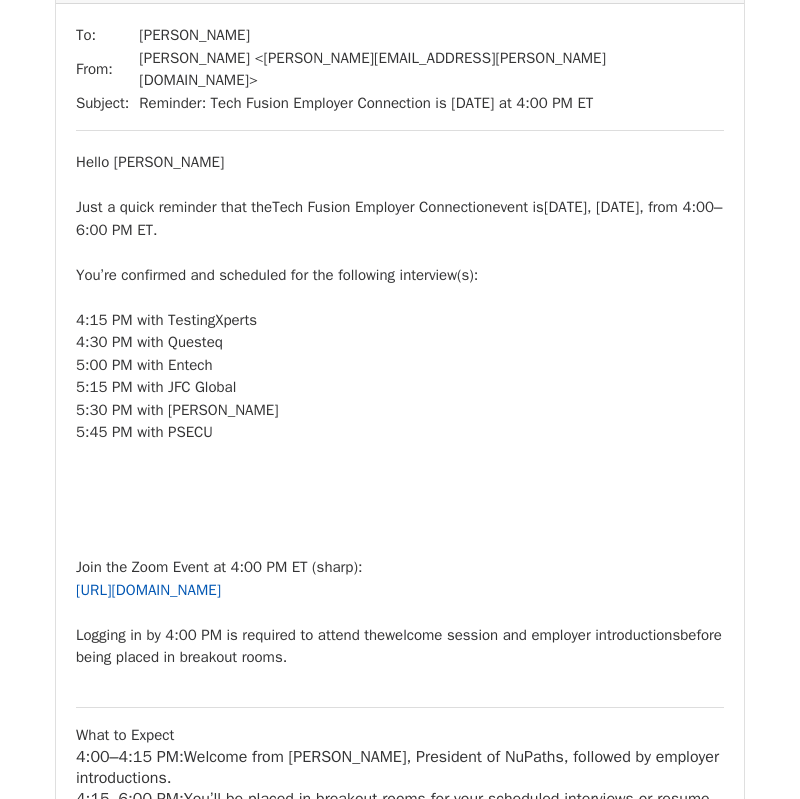 click on "[URL][DOMAIN_NAME]" at bounding box center [148, 590] 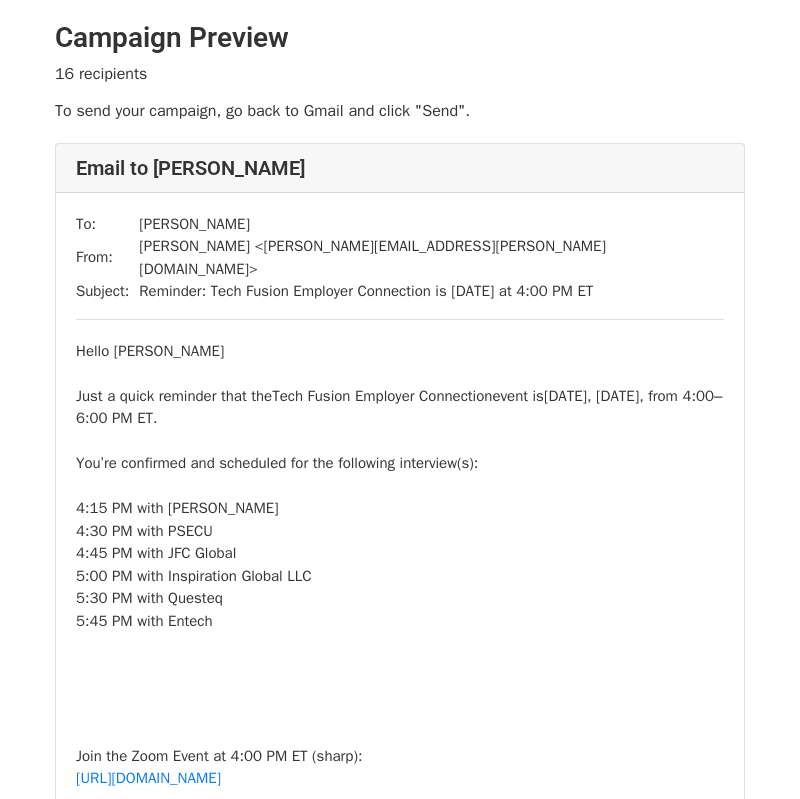 scroll, scrollTop: 0, scrollLeft: 0, axis: both 